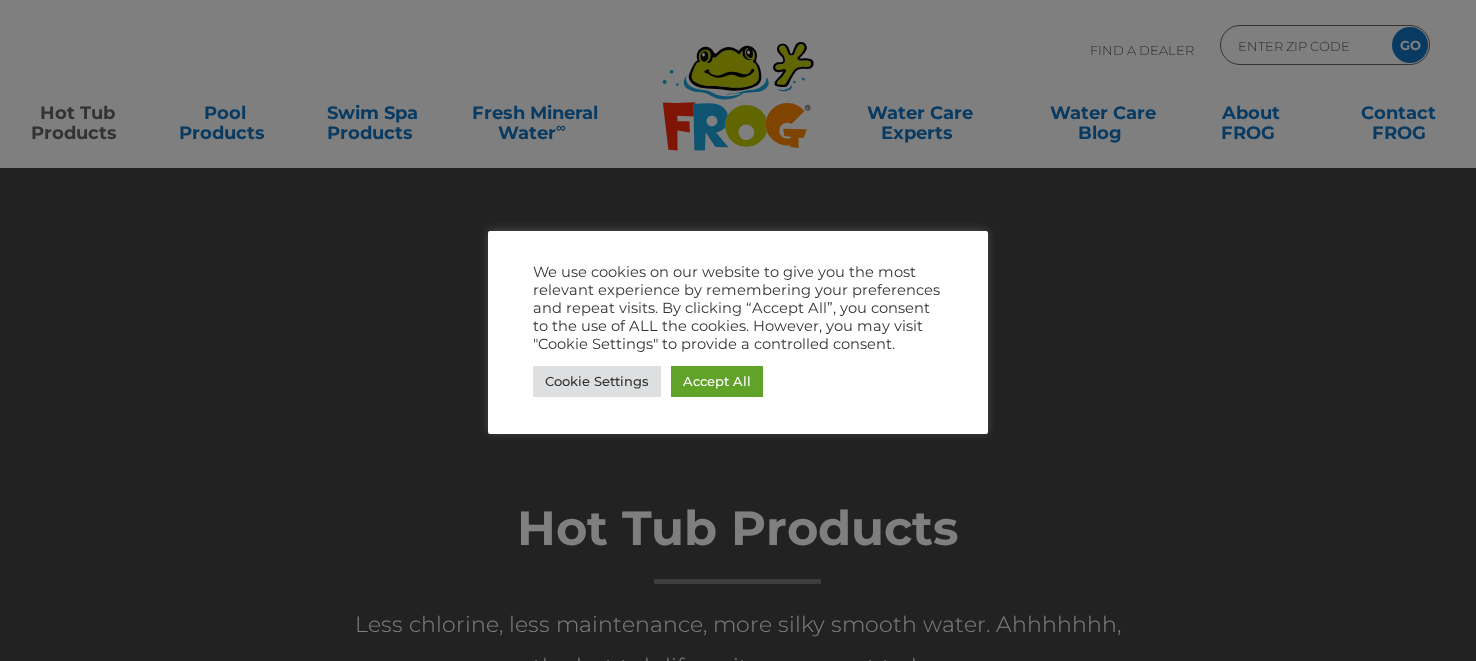 scroll, scrollTop: 0, scrollLeft: 0, axis: both 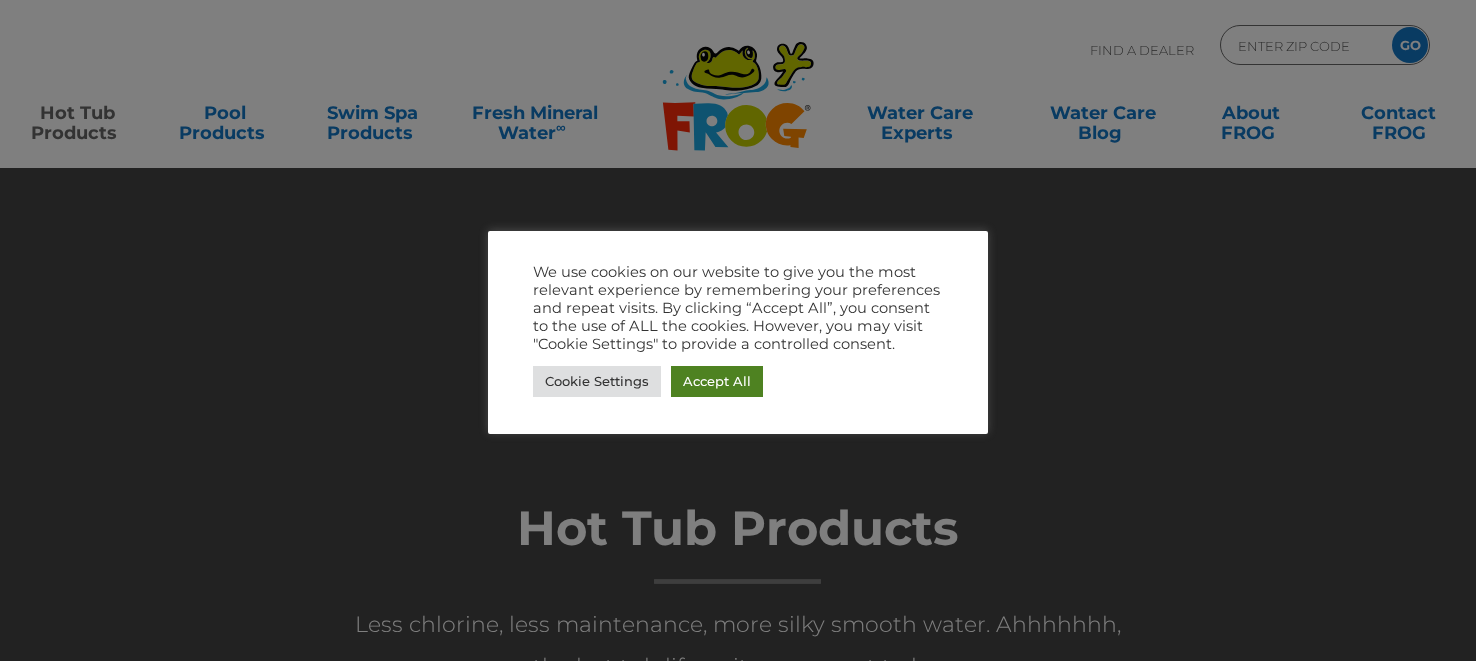 click on "Accept All" at bounding box center [717, 381] 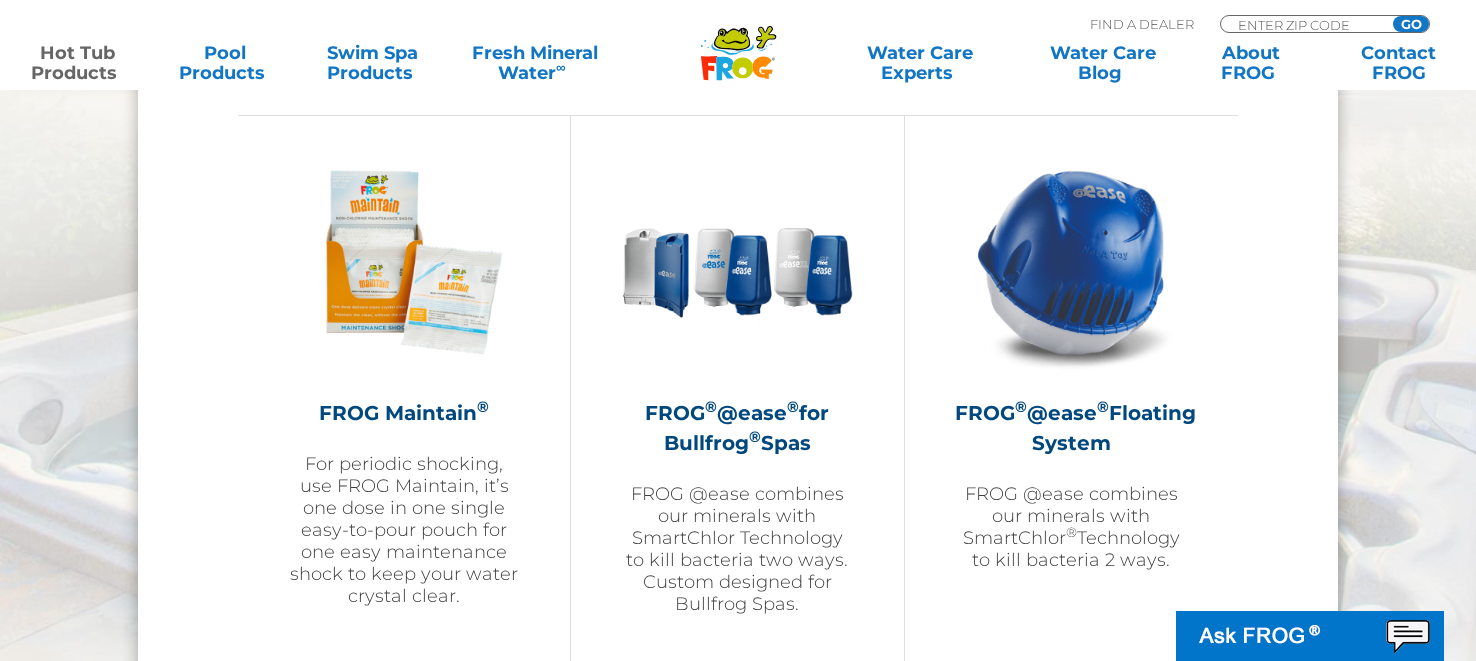 scroll, scrollTop: 2228, scrollLeft: 0, axis: vertical 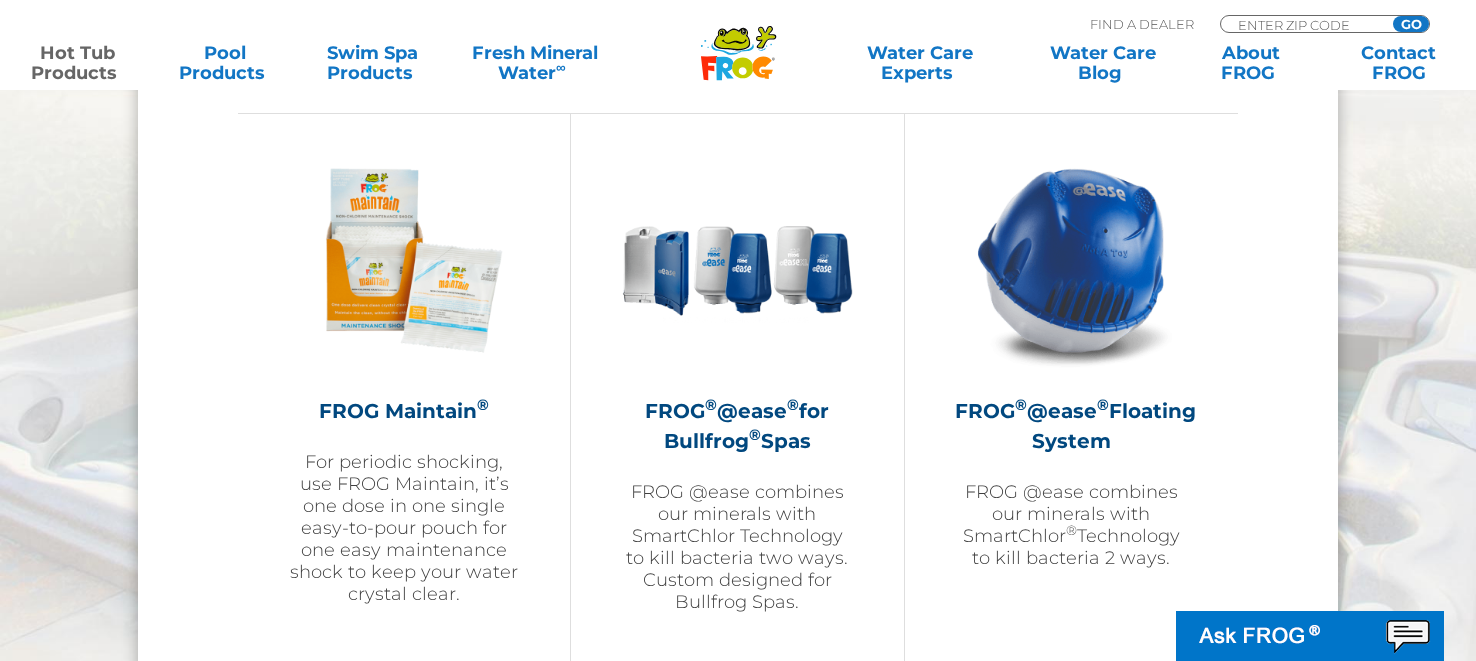 click on "FROG ®  @ease ®  Floating System" at bounding box center (1071, 426) 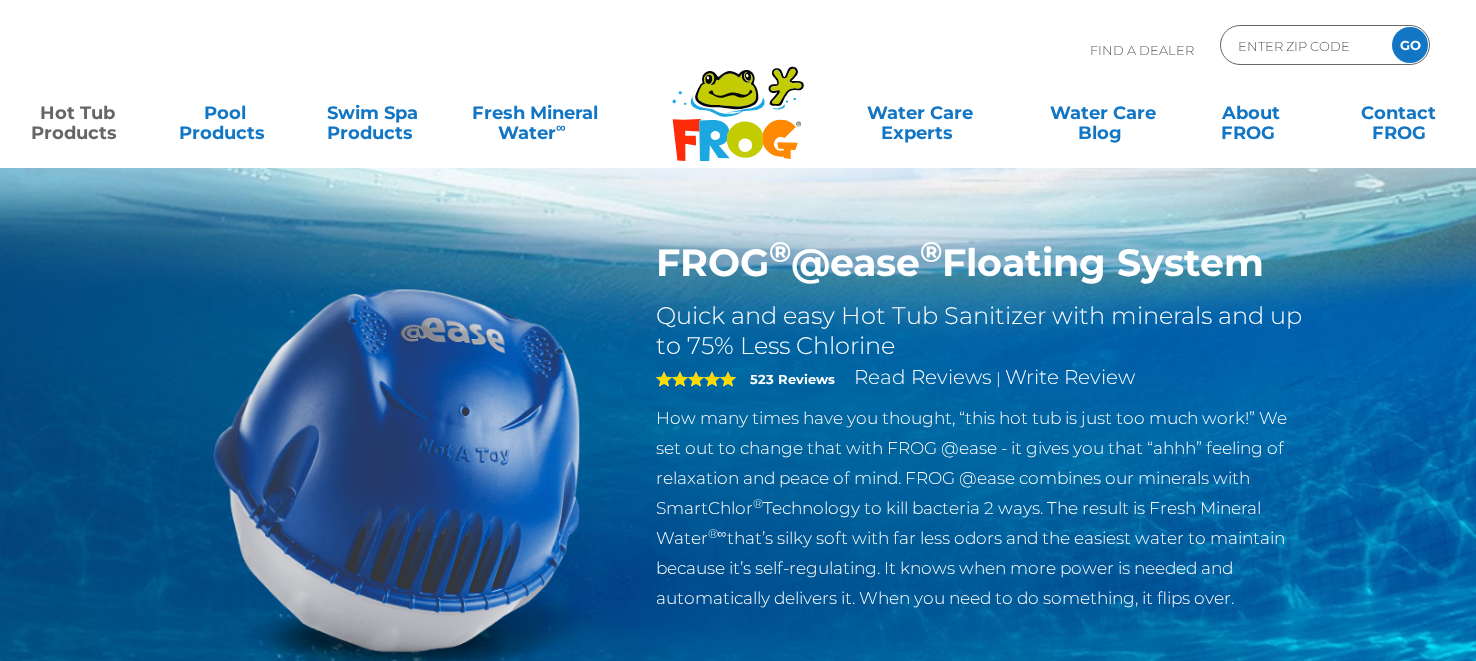 scroll, scrollTop: 0, scrollLeft: 0, axis: both 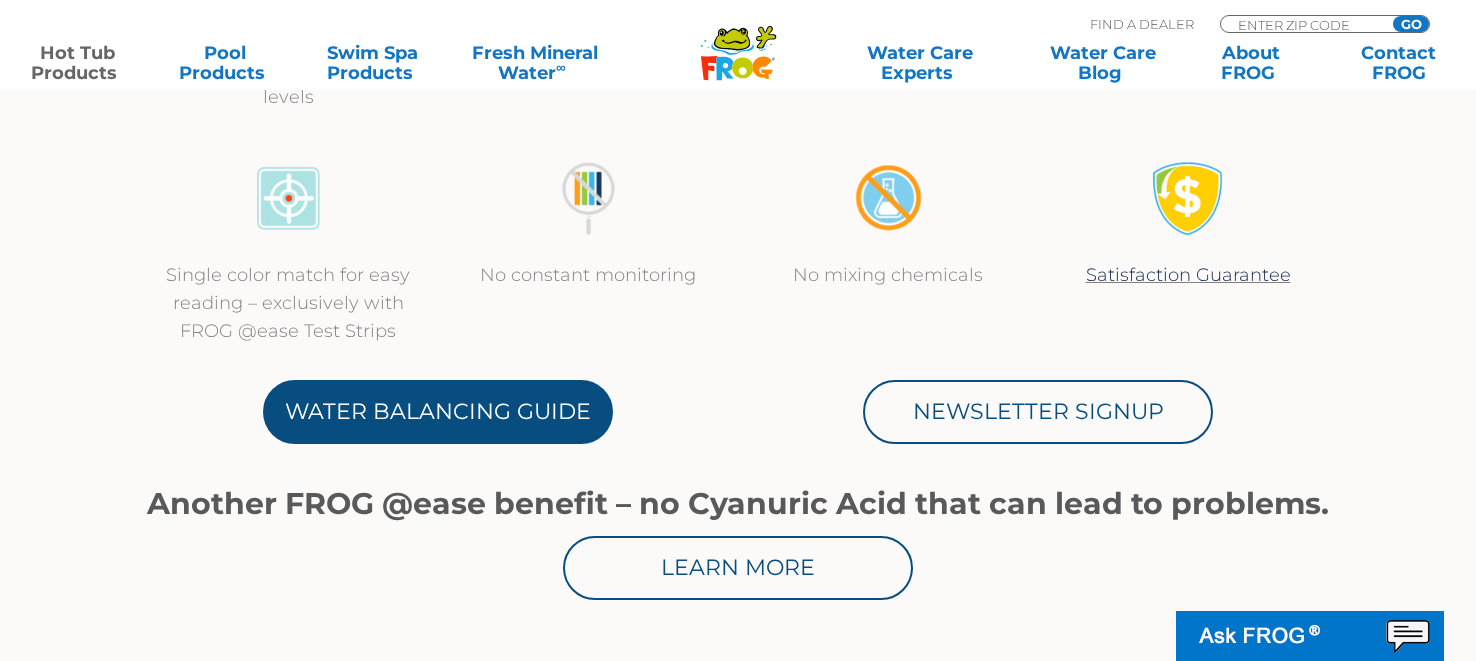 click on "Water Balancing Guide" at bounding box center [438, 412] 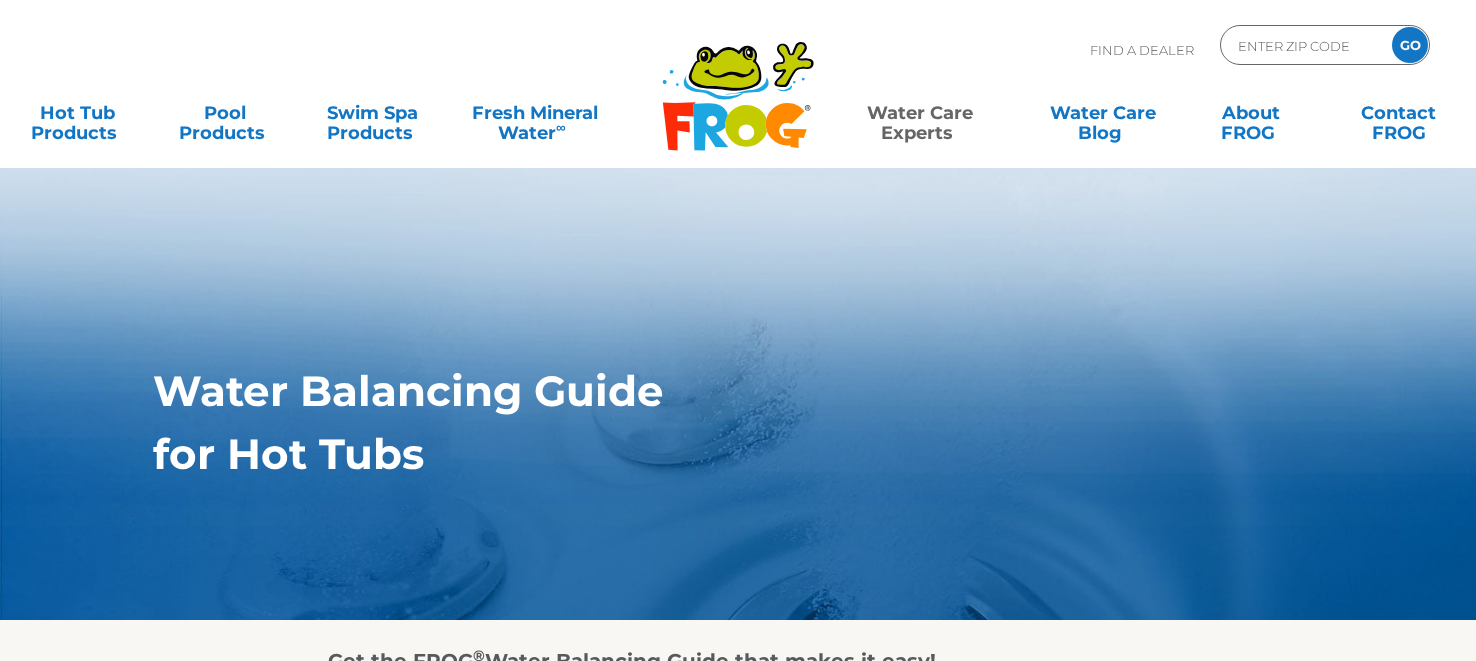 scroll, scrollTop: 0, scrollLeft: 0, axis: both 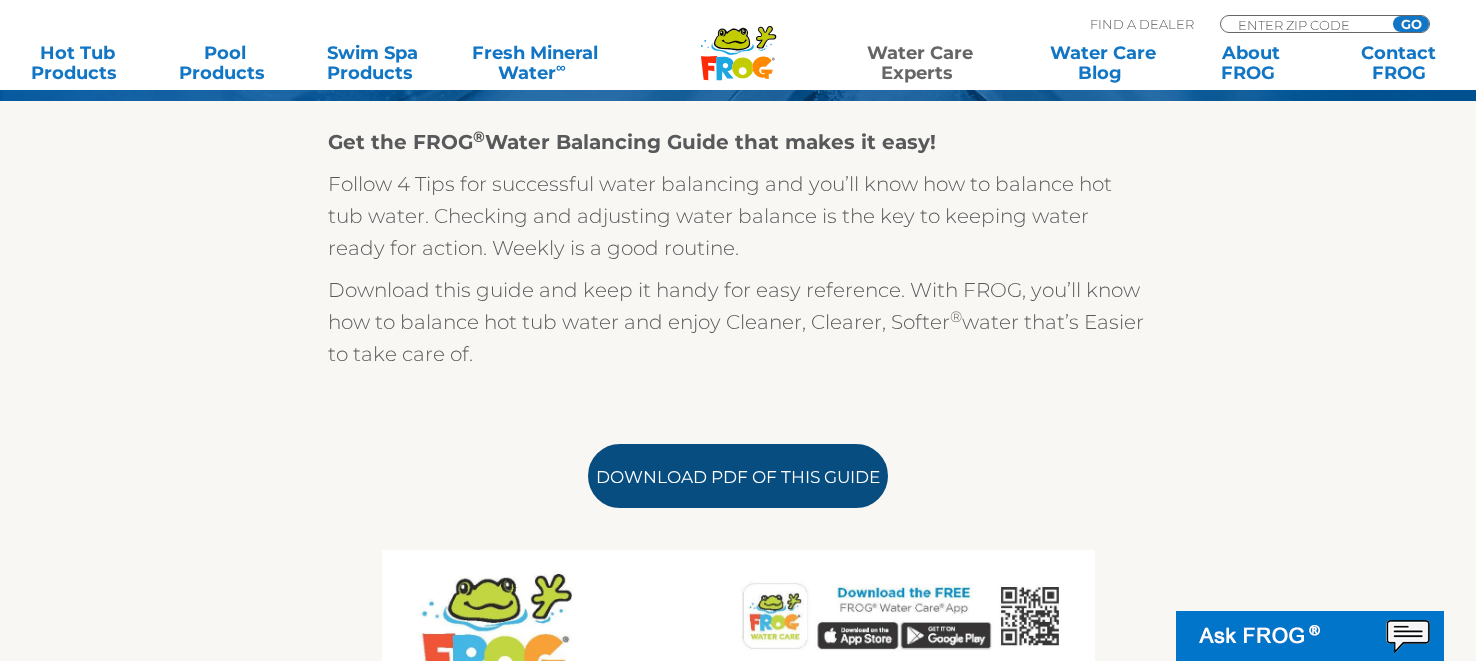 click on "Download PDF of this Guide" at bounding box center (738, 476) 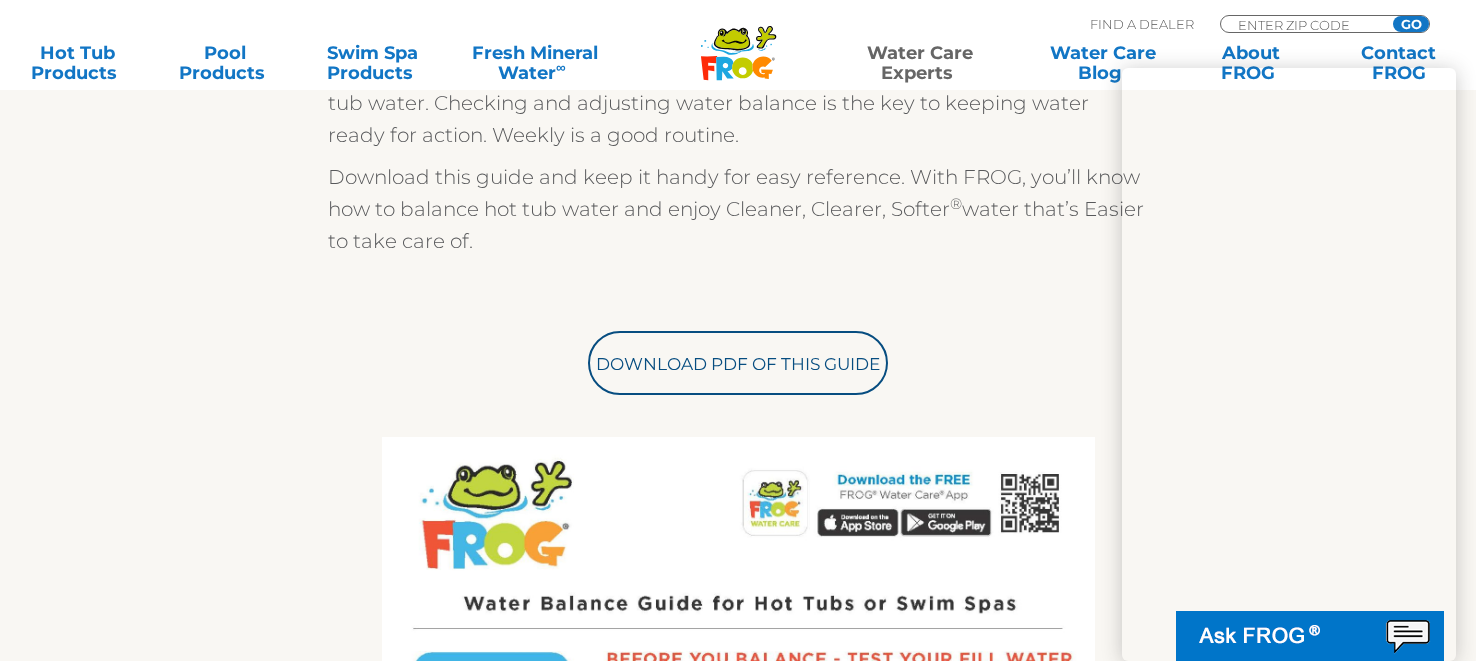 scroll, scrollTop: 630, scrollLeft: 0, axis: vertical 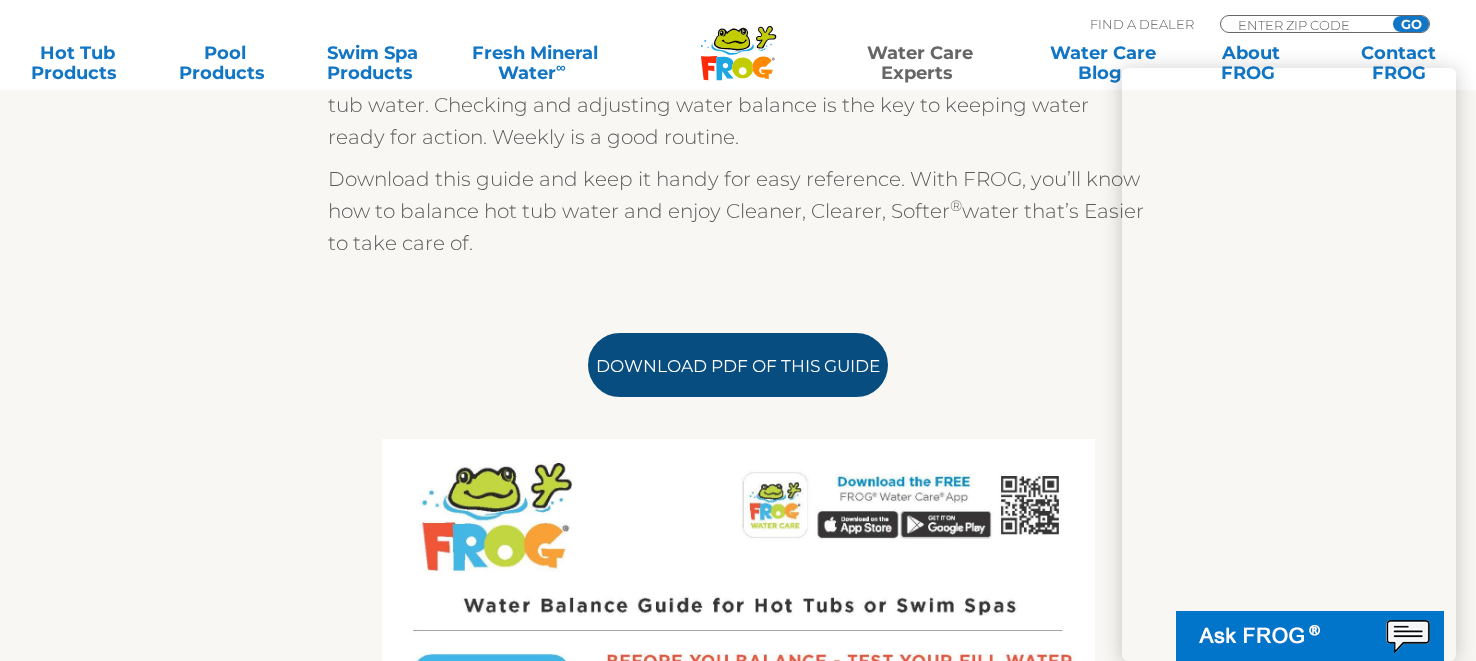 click on "Download PDF of this Guide" at bounding box center (738, 365) 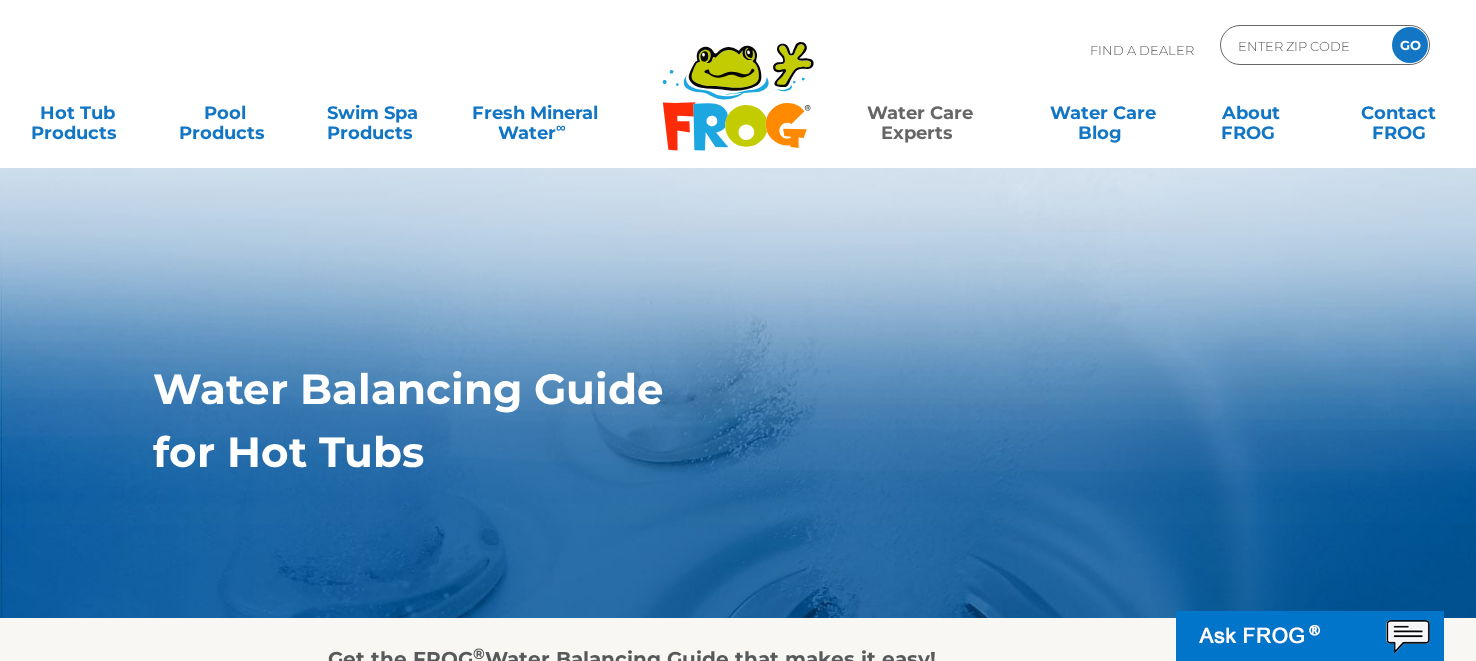 scroll, scrollTop: 0, scrollLeft: 0, axis: both 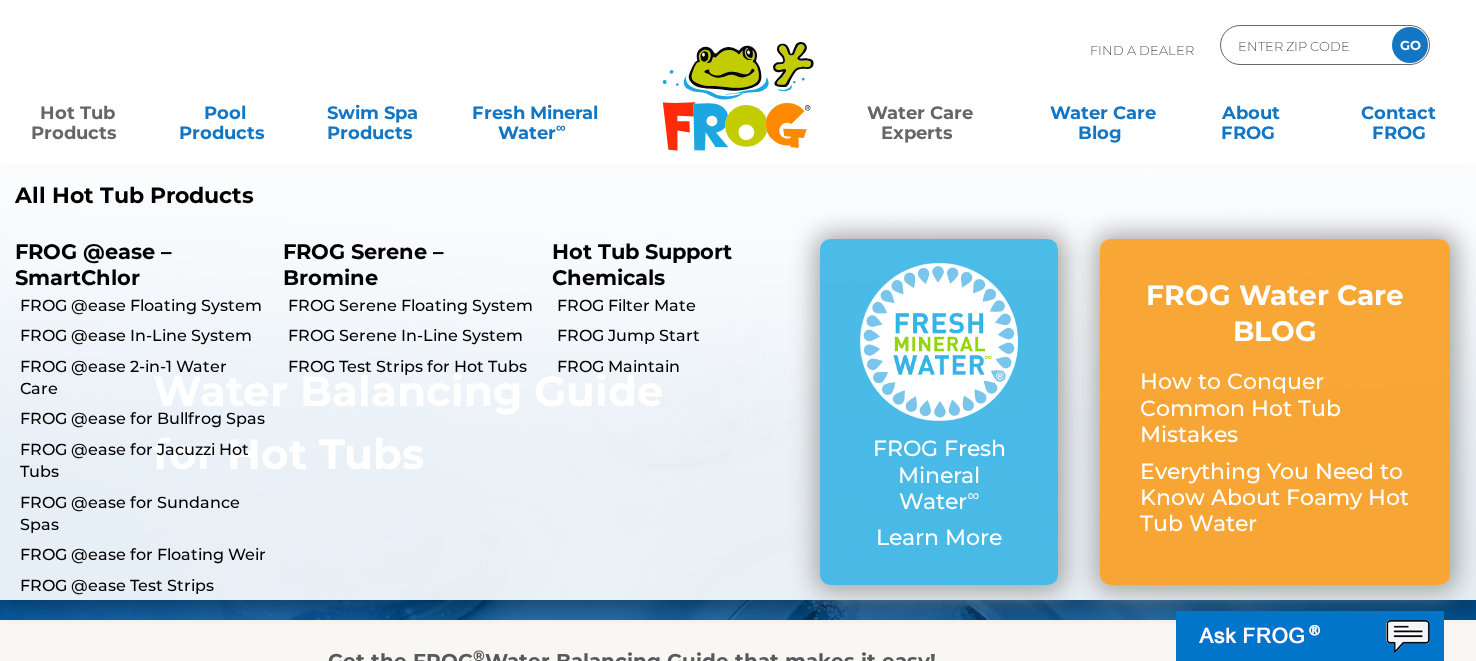 click on "Hot Tub  Products" at bounding box center [77, 113] 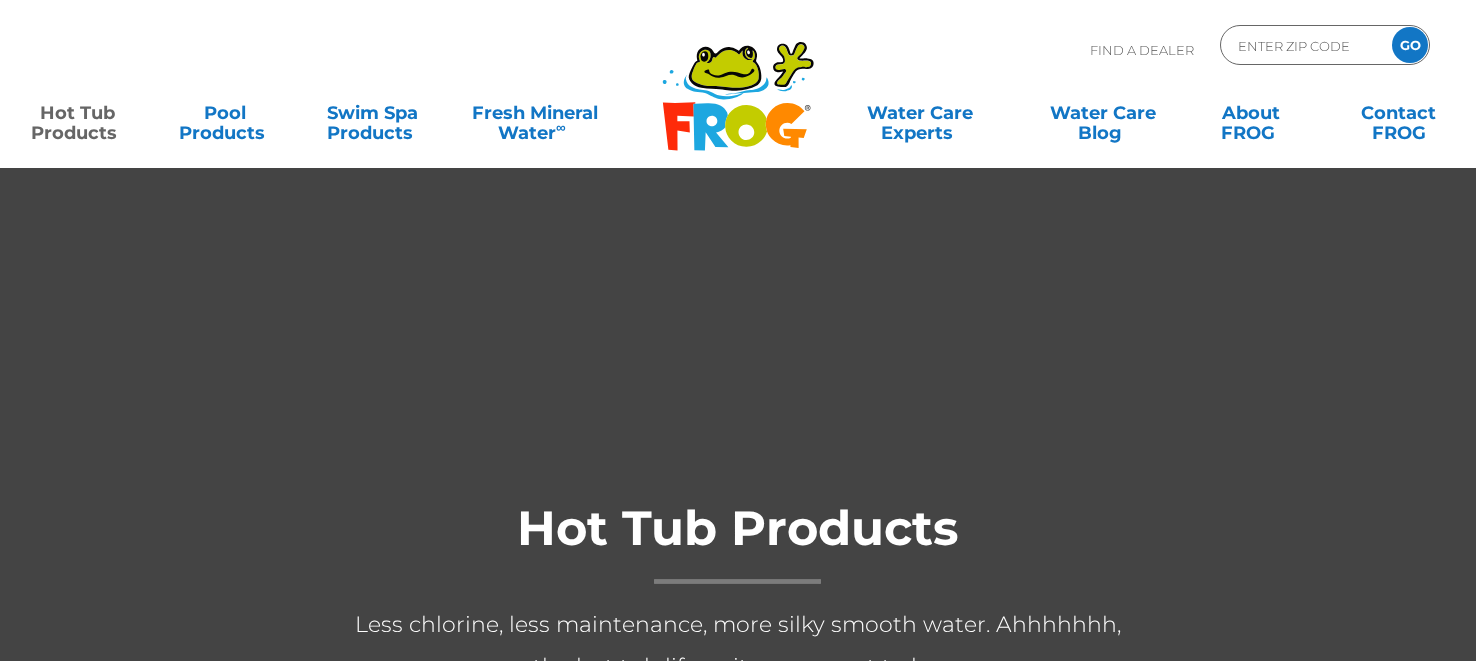 scroll, scrollTop: 0, scrollLeft: 0, axis: both 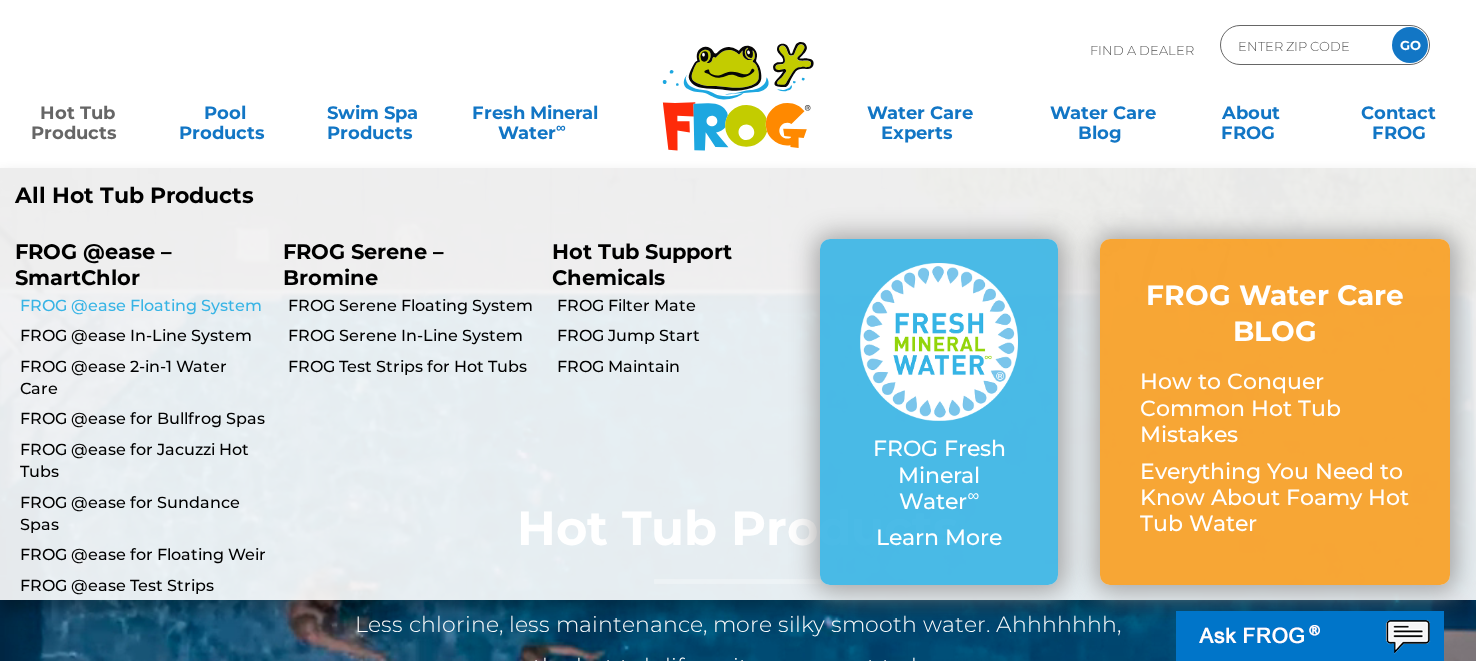 click on "FROG @ease Floating System" at bounding box center (144, 306) 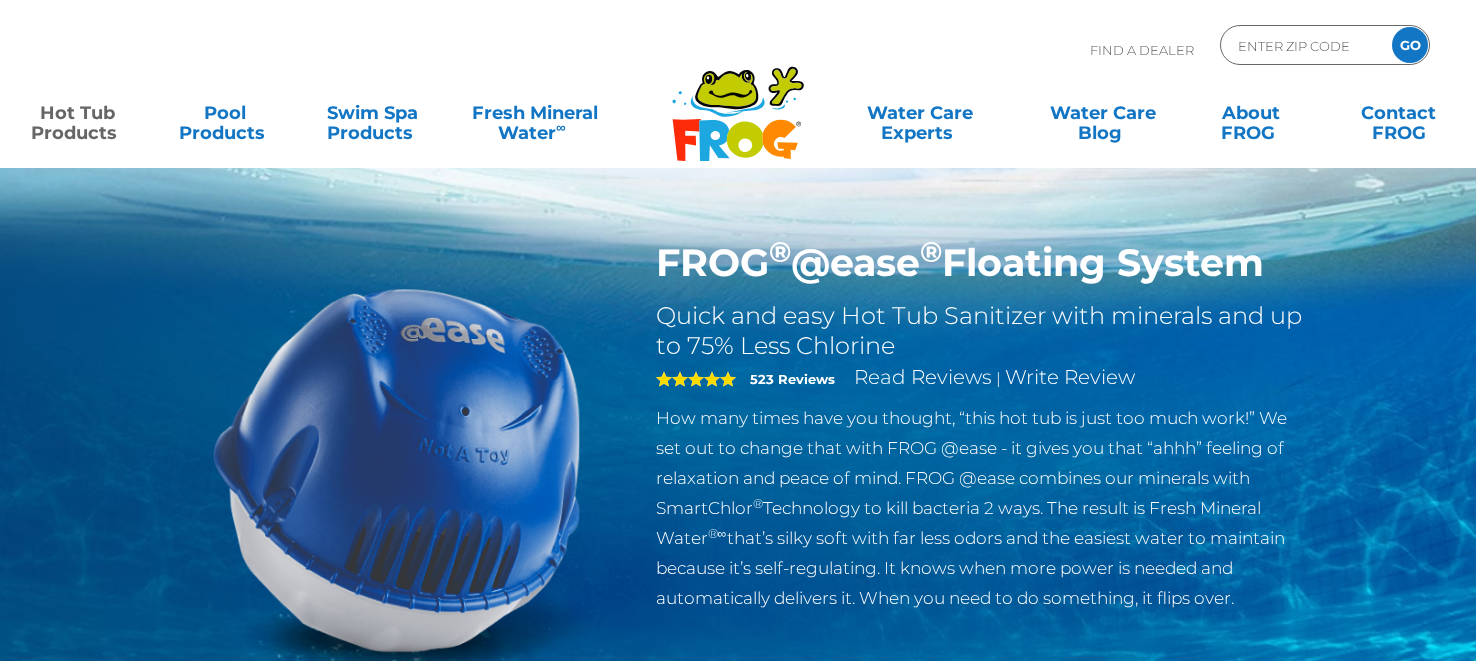 scroll, scrollTop: 0, scrollLeft: 0, axis: both 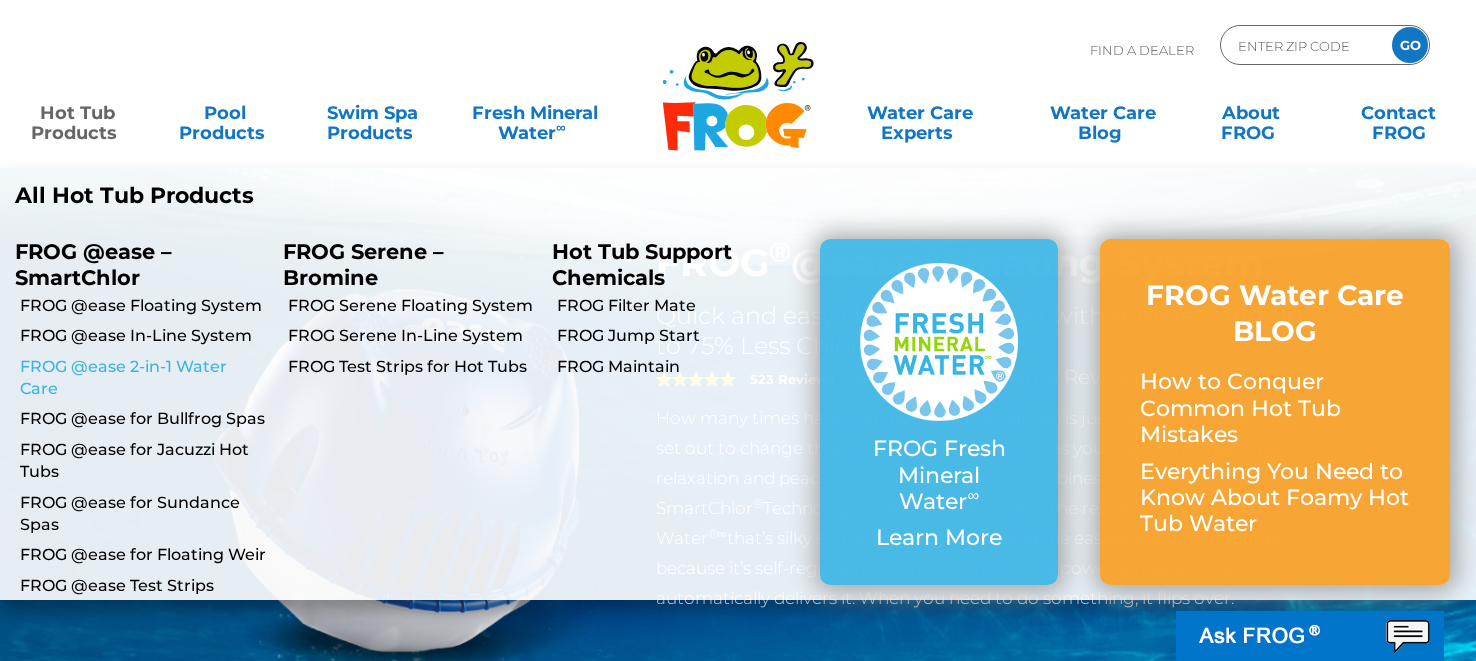 click on "FROG @ease 2-in-1 Water Care" at bounding box center (144, 378) 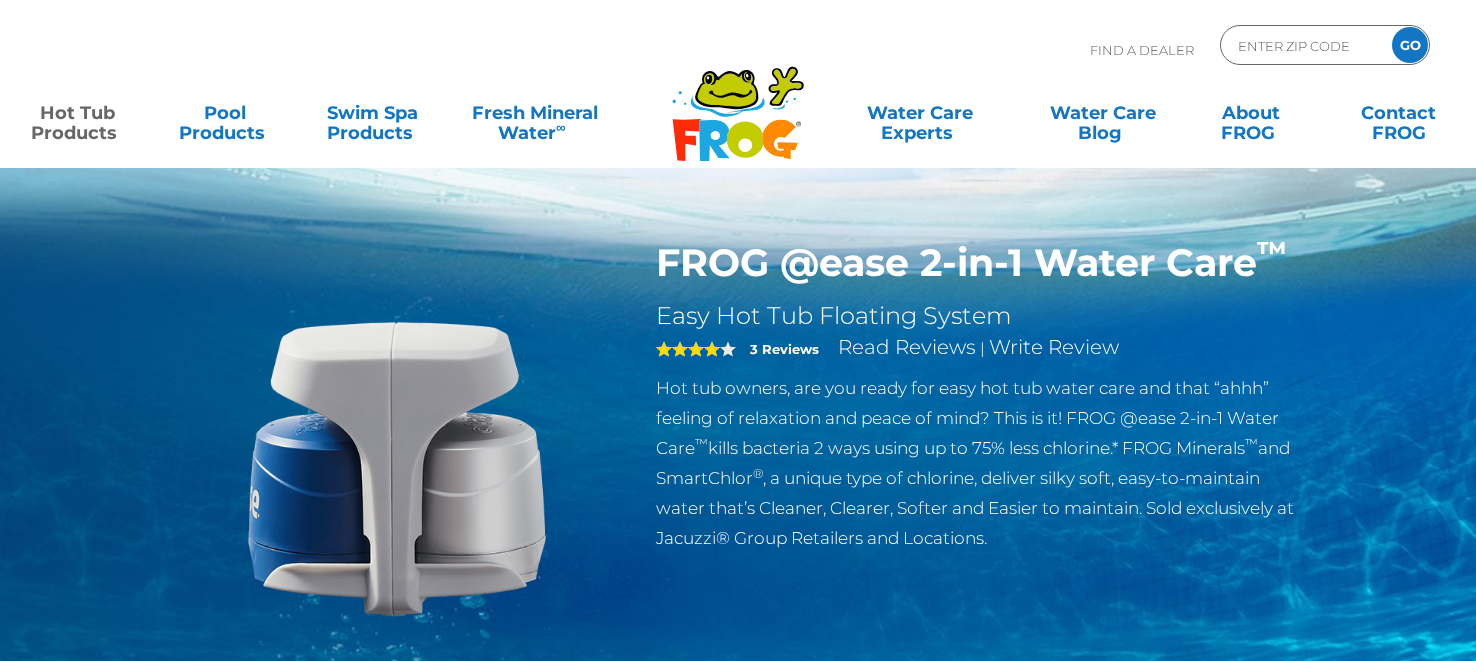 scroll, scrollTop: 0, scrollLeft: 0, axis: both 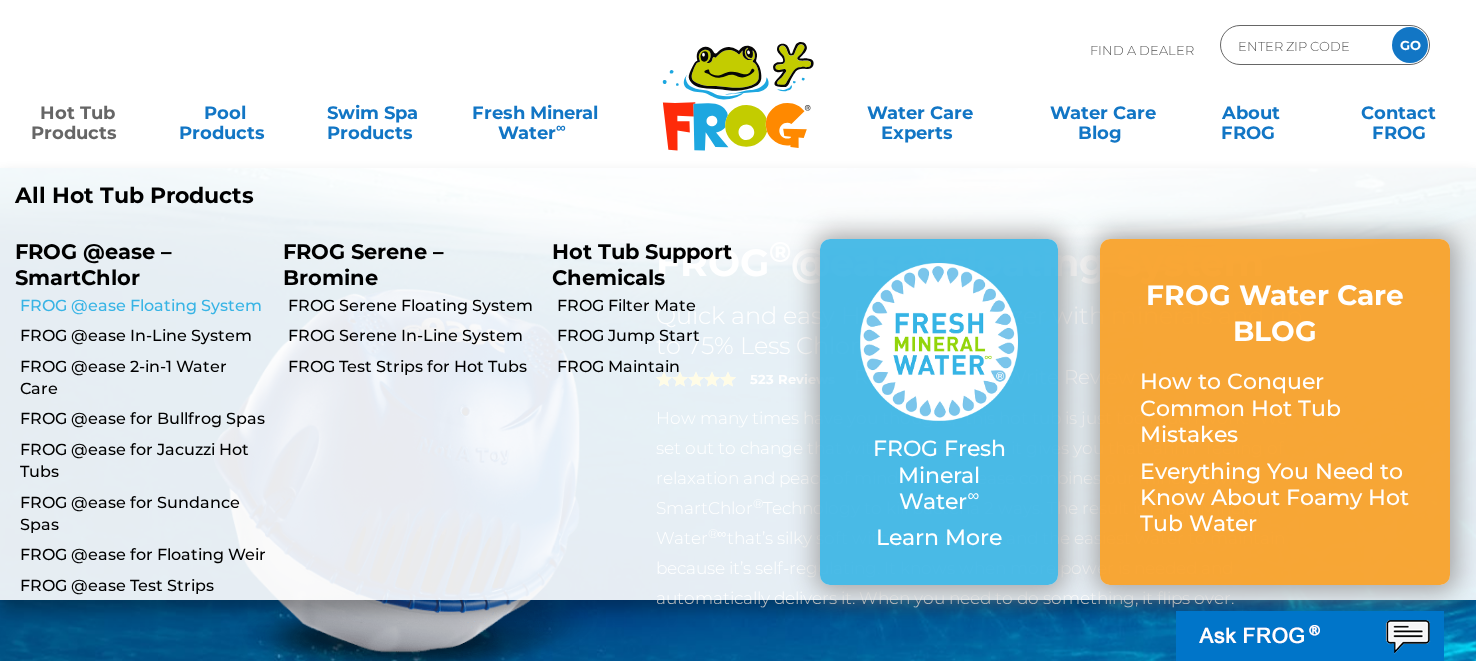 click on "FROG @ease Floating System" at bounding box center (144, 306) 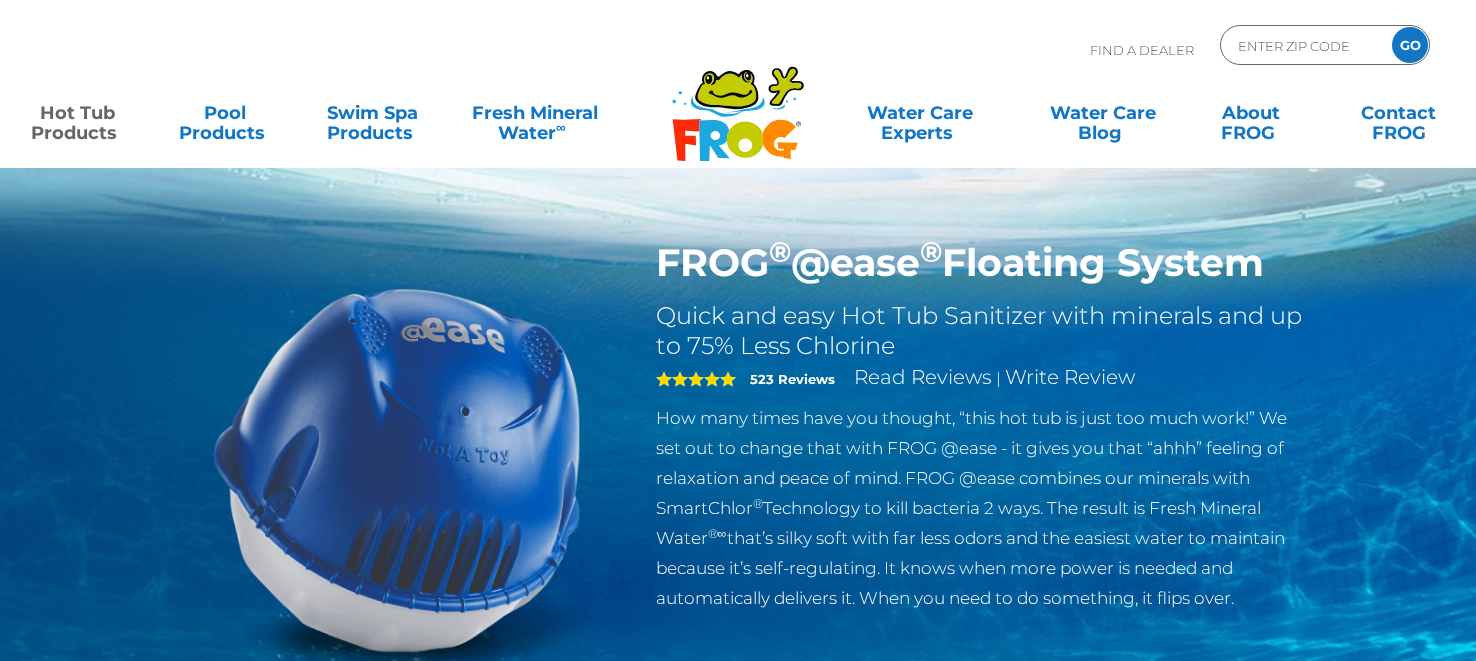 scroll, scrollTop: 0, scrollLeft: 0, axis: both 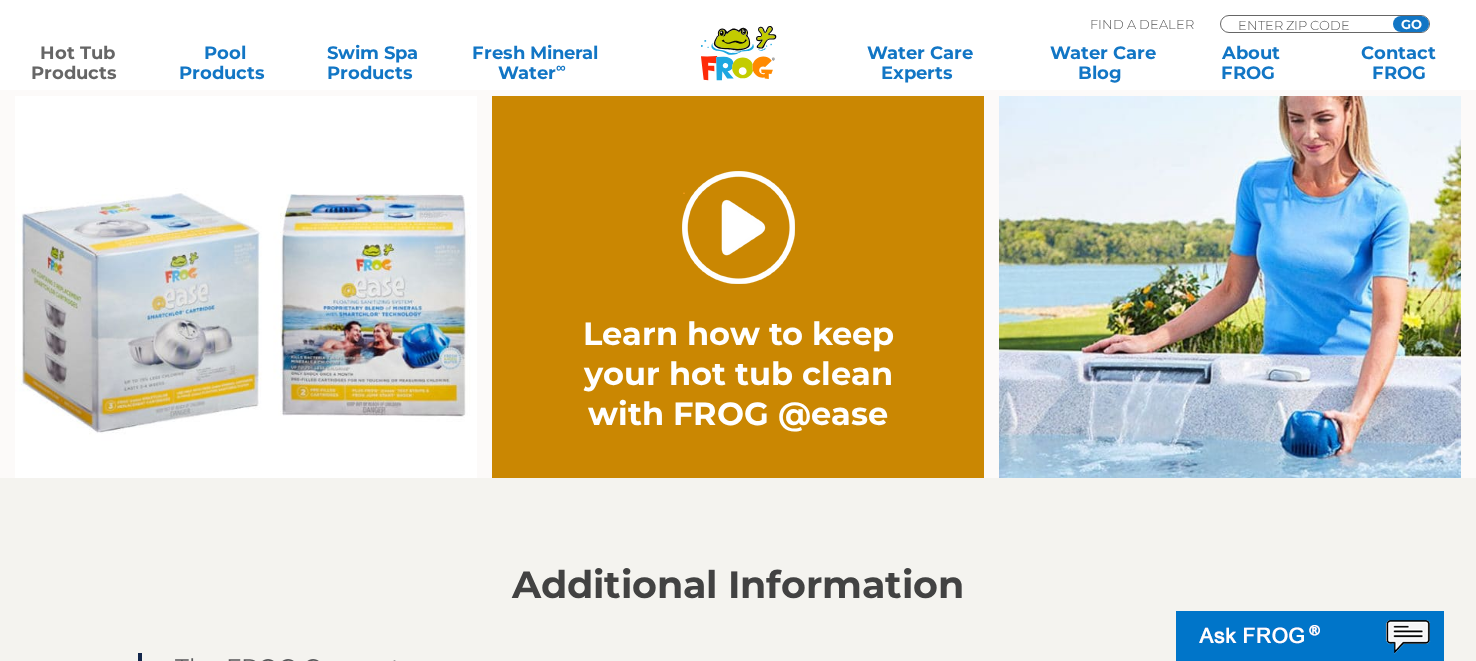 click on "." at bounding box center (738, 227) 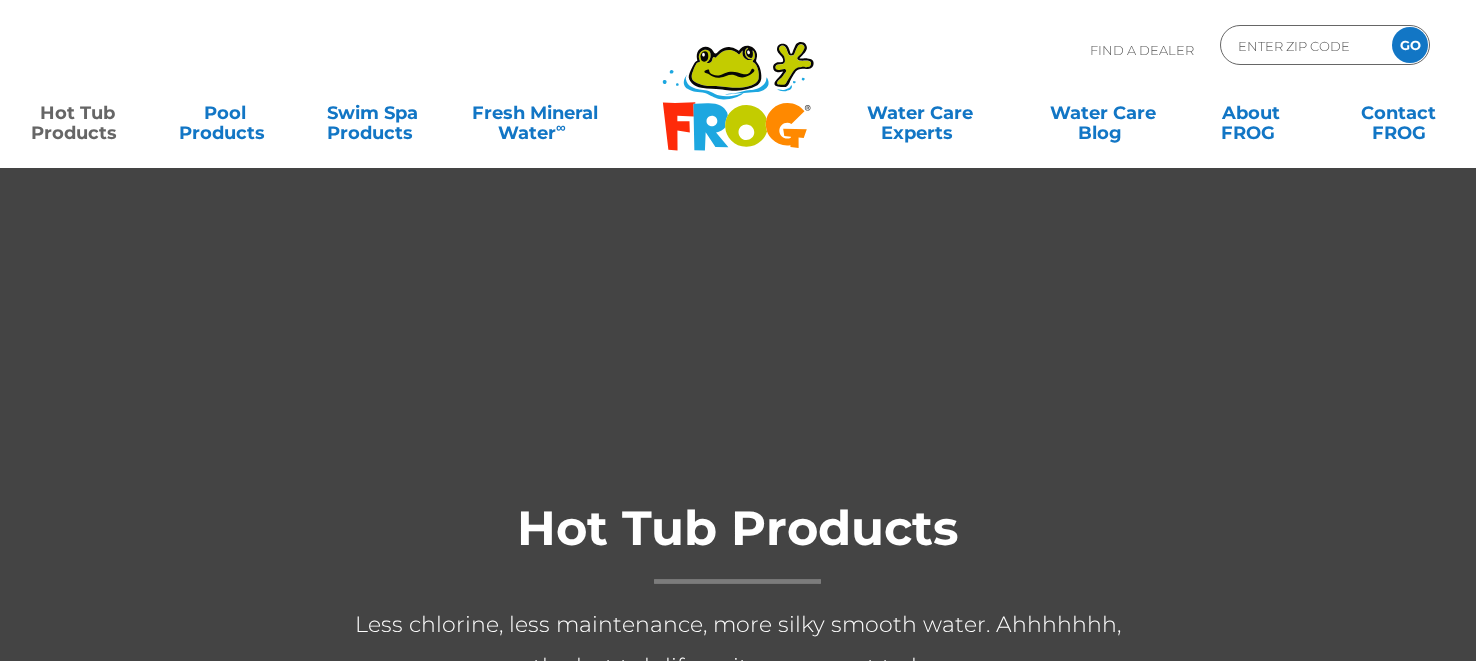 scroll, scrollTop: 0, scrollLeft: 0, axis: both 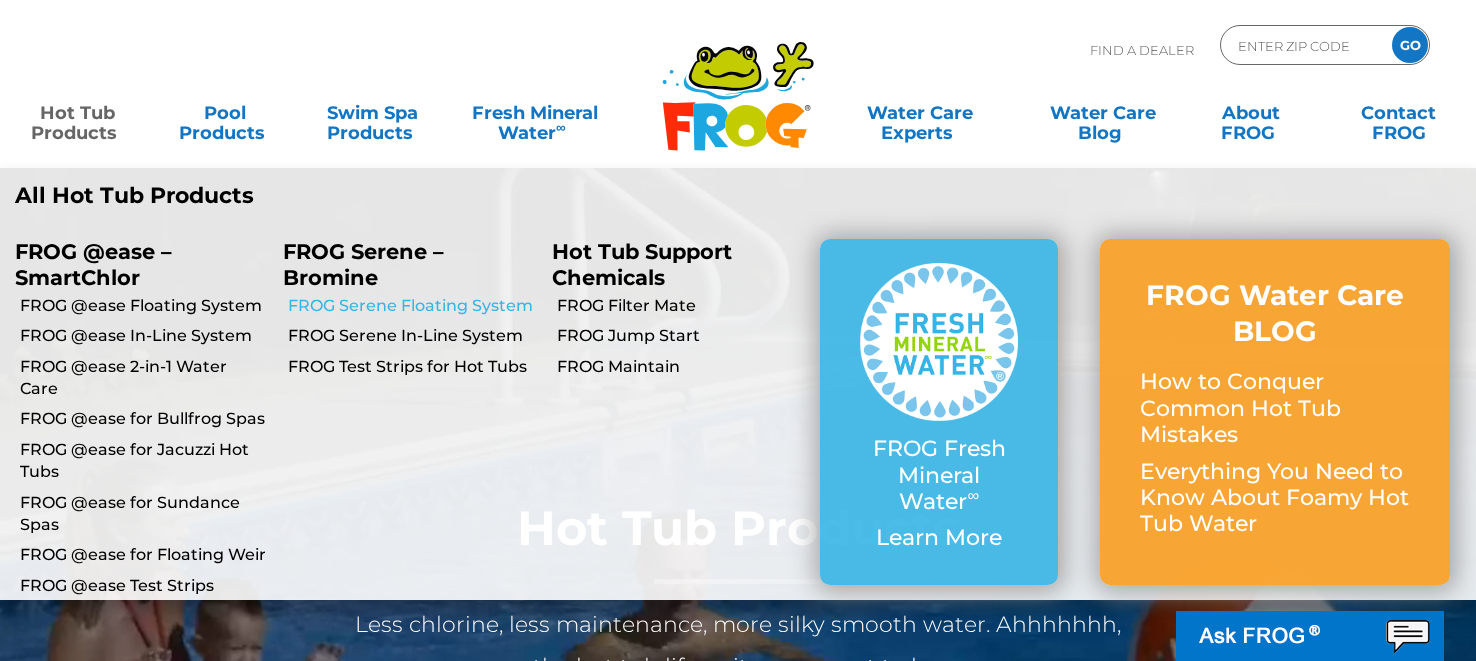 click on "FROG Serene Floating System" at bounding box center [412, 306] 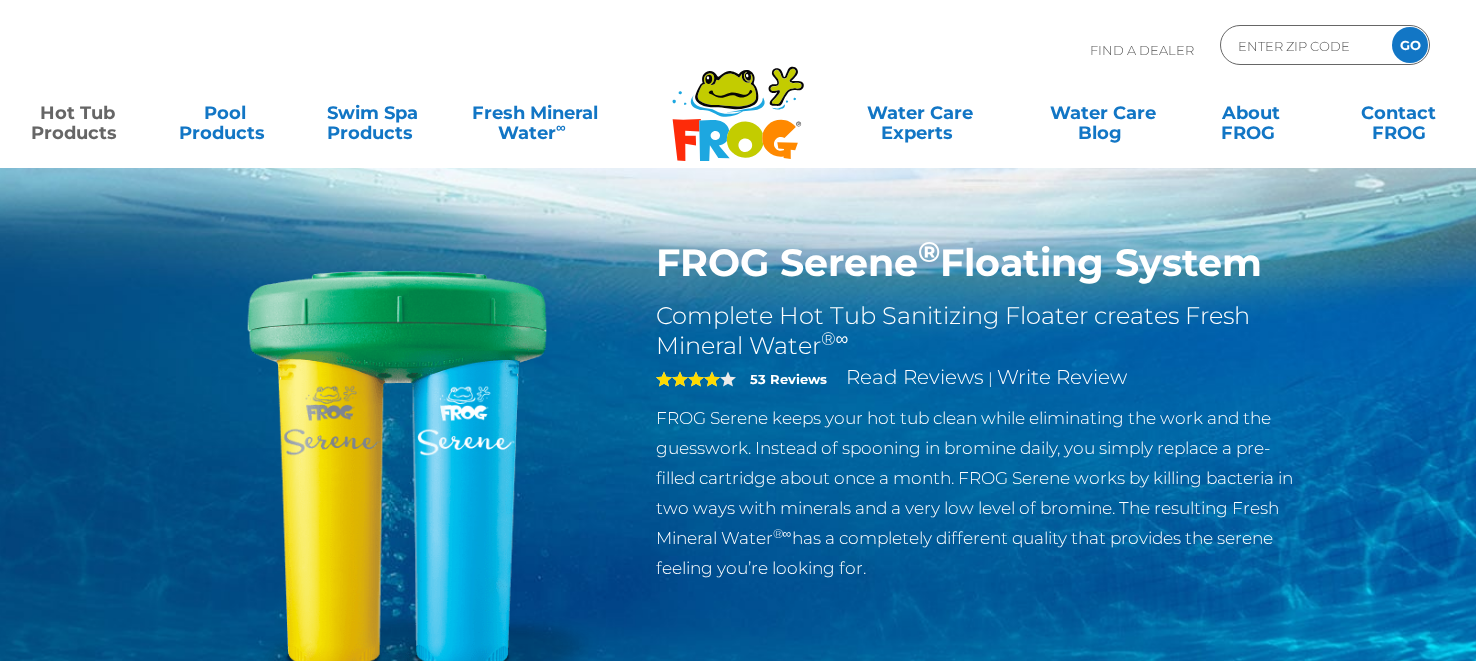 scroll, scrollTop: 0, scrollLeft: 0, axis: both 